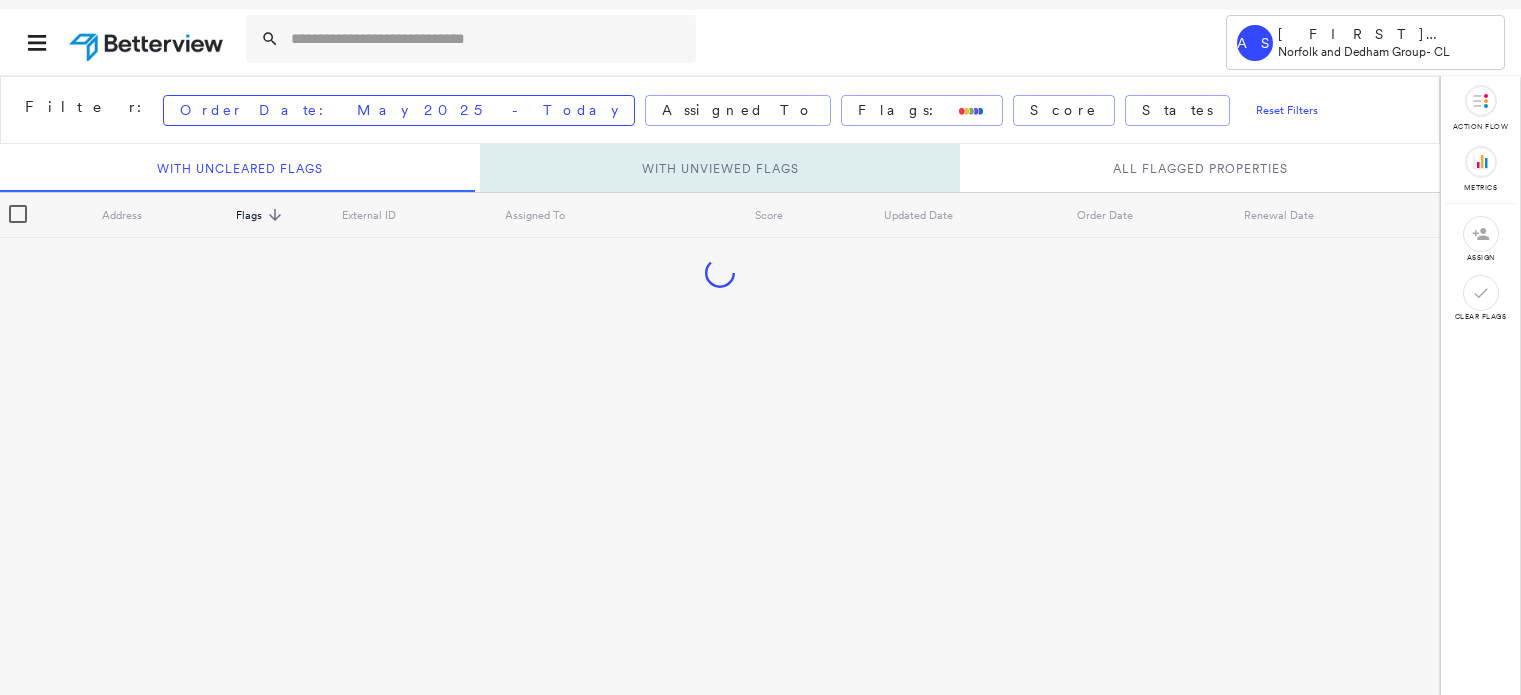 scroll, scrollTop: 0, scrollLeft: 0, axis: both 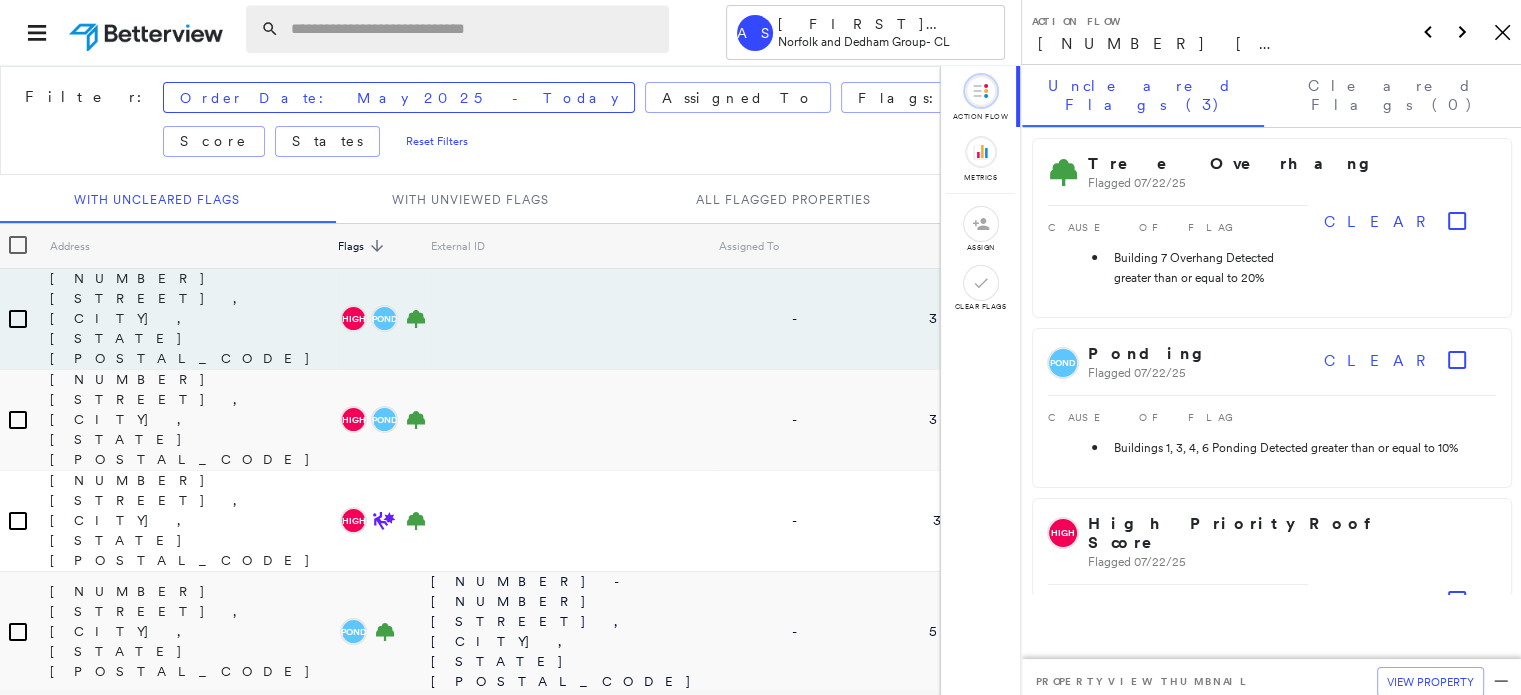 click at bounding box center [474, 29] 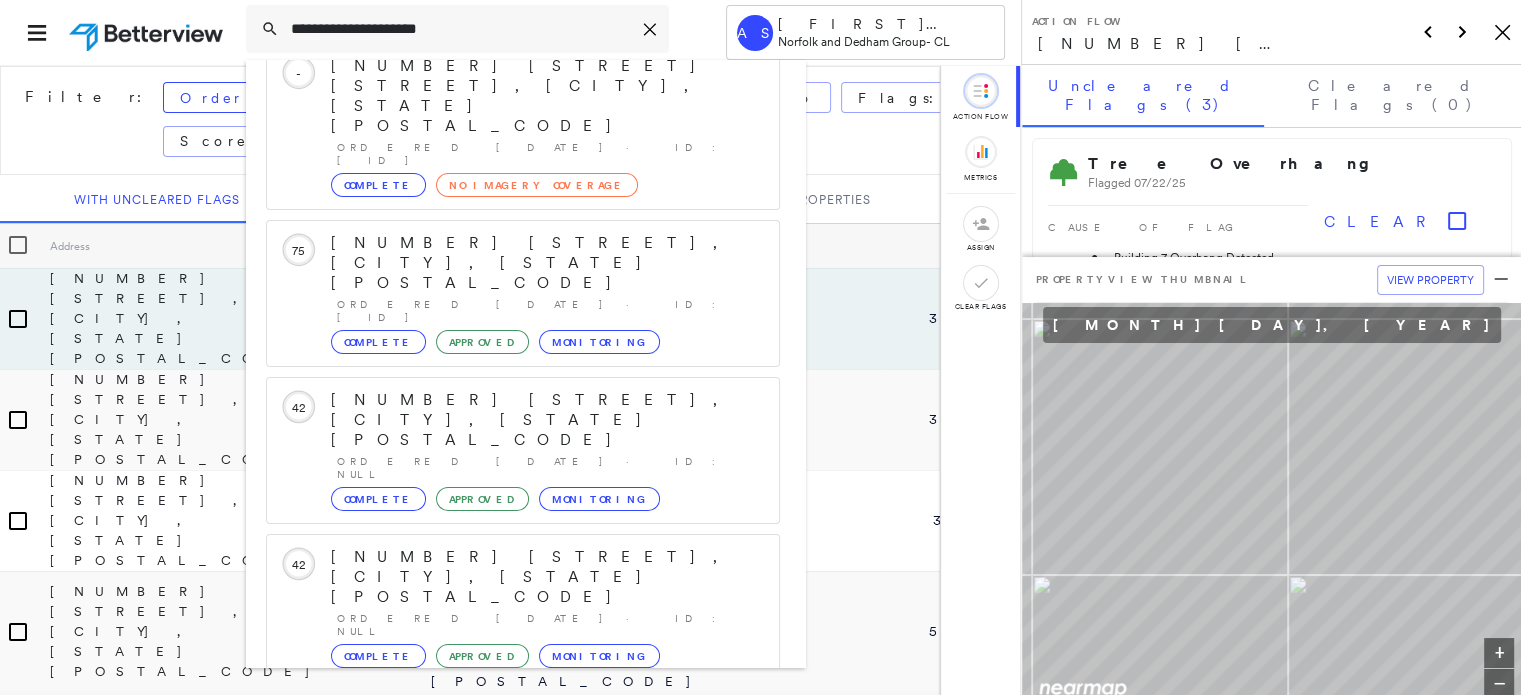 scroll, scrollTop: 208, scrollLeft: 0, axis: vertical 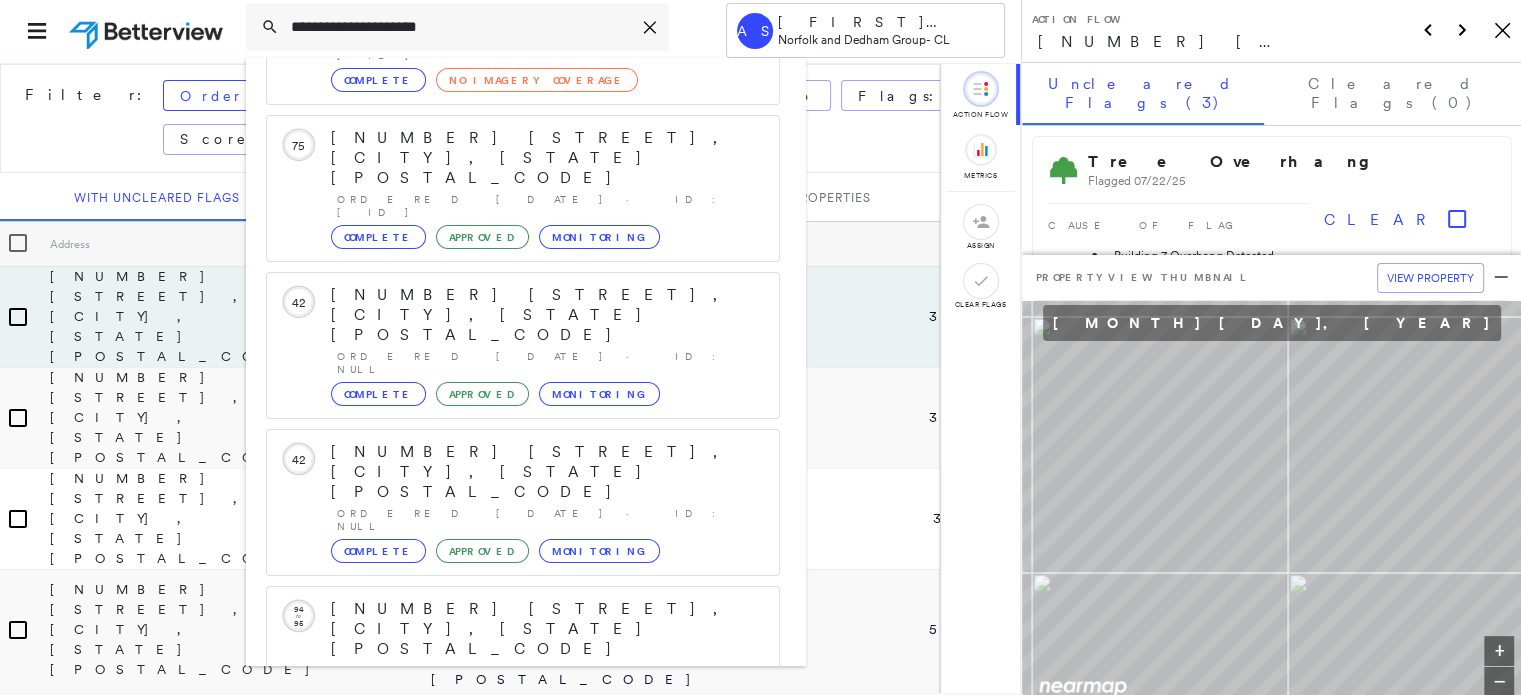 type on "**********" 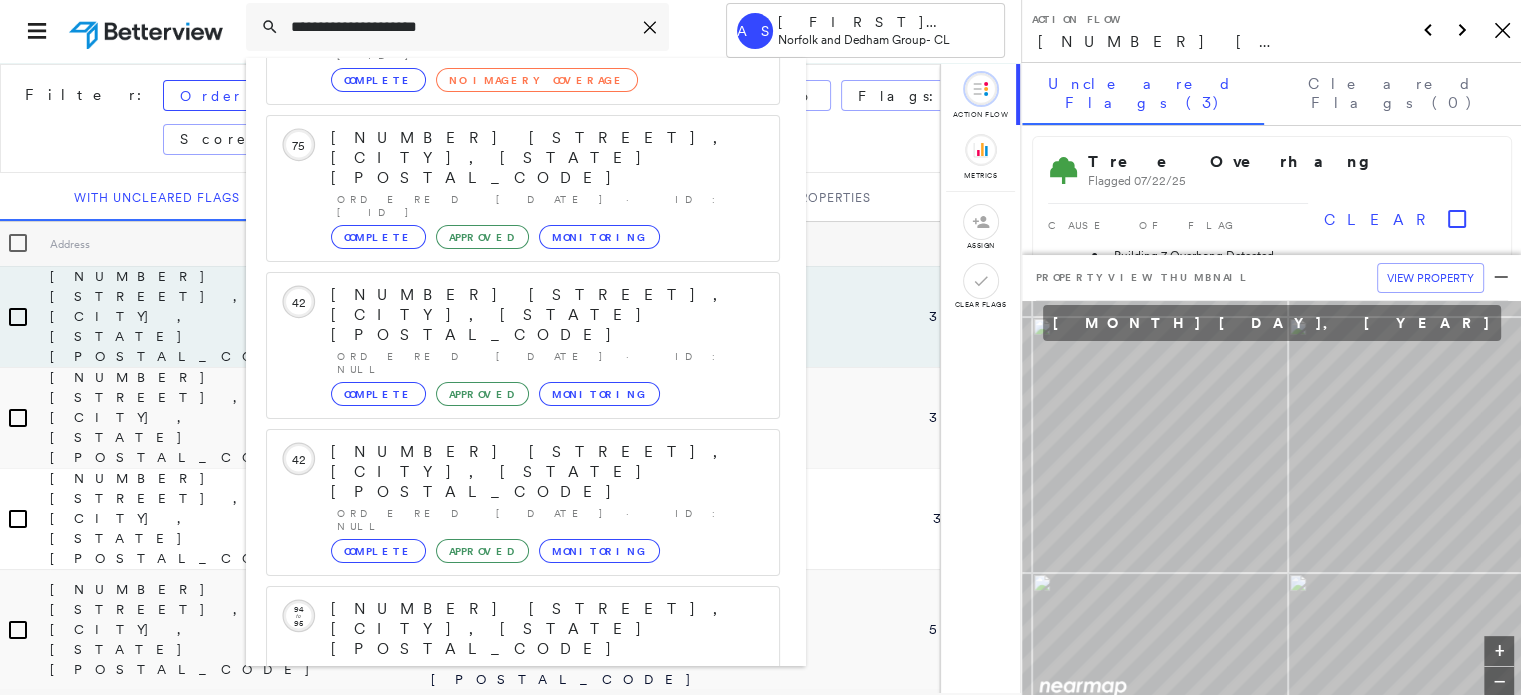 click on "[NUMBER] [STREET], [CITY], [STATE] [POSTAL_CODE]" at bounding box center (501, 921) 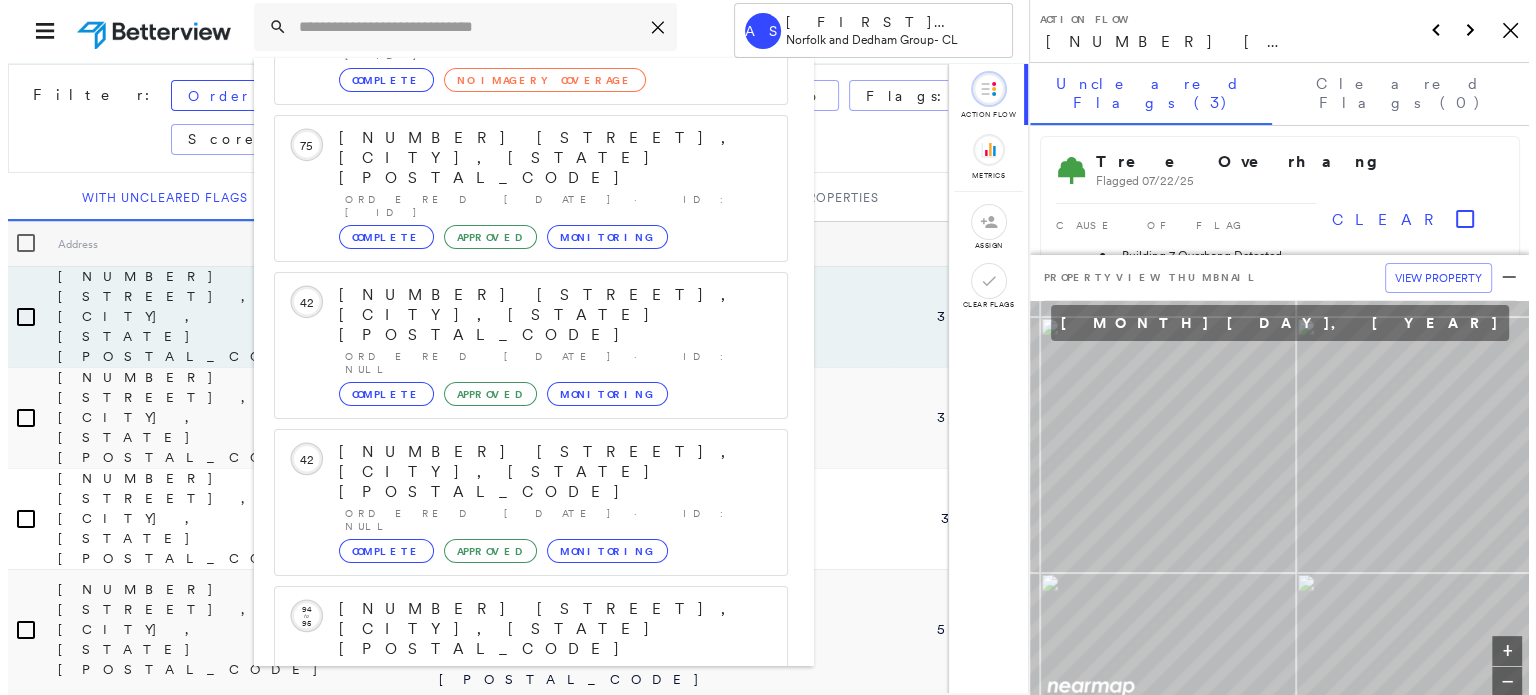 scroll, scrollTop: 0, scrollLeft: 0, axis: both 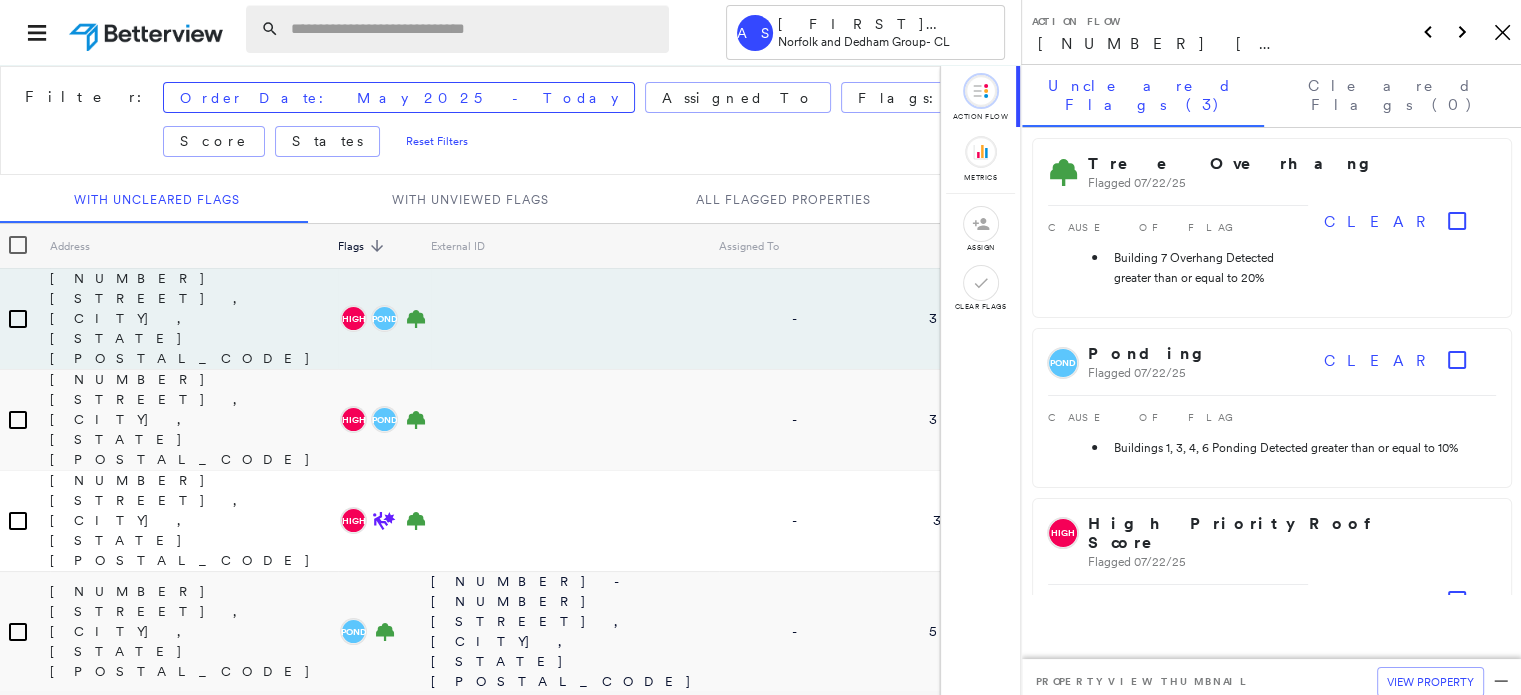 click at bounding box center [474, 29] 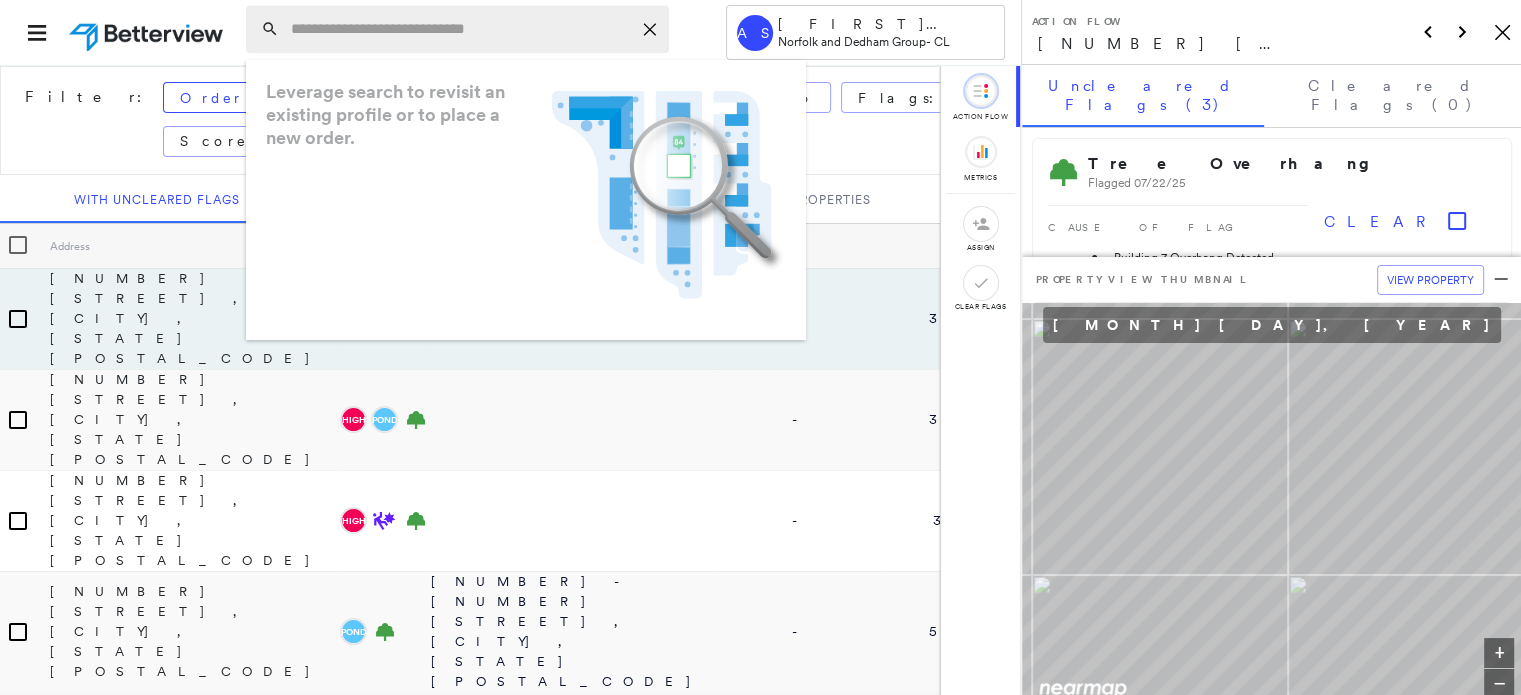paste on "*********" 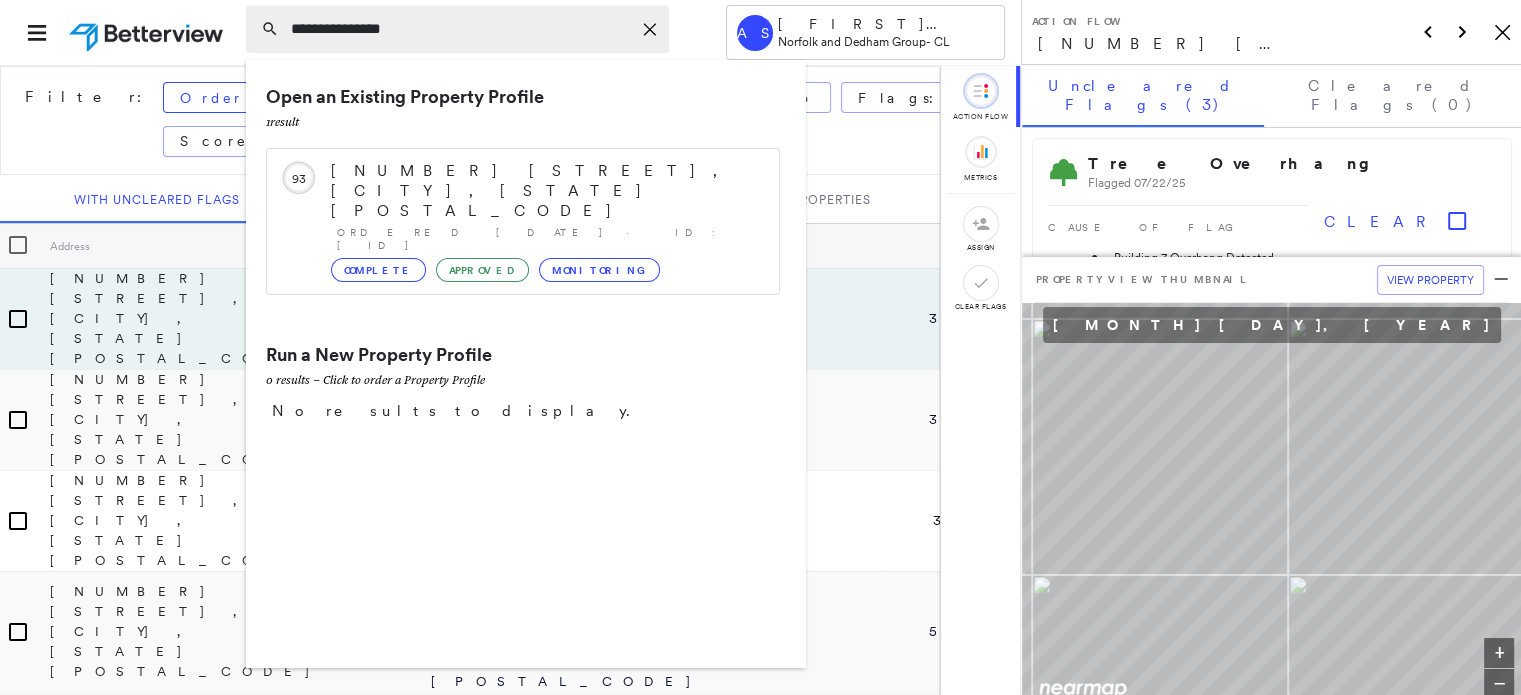 drag, startPoint x: 406, startPoint y: 35, endPoint x: 366, endPoint y: 39, distance: 40.1995 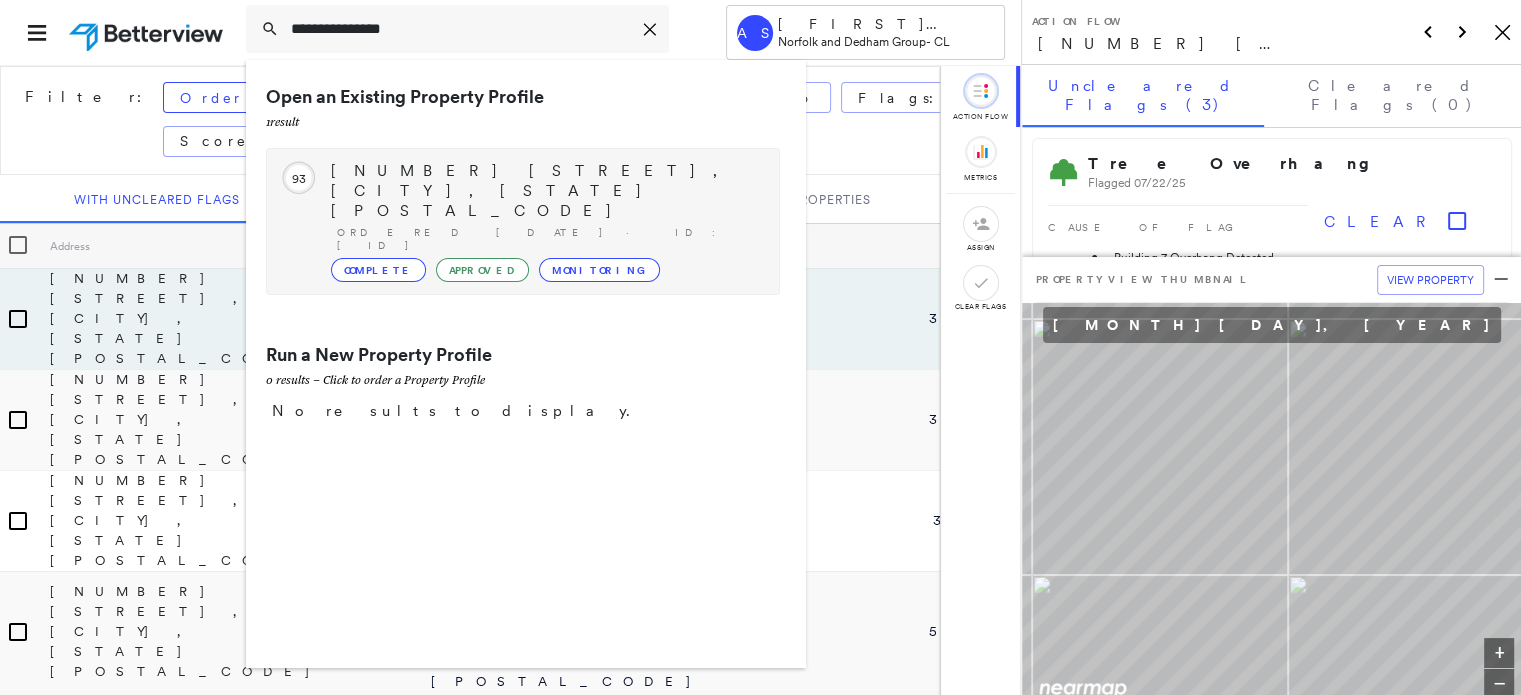 type on "*********" 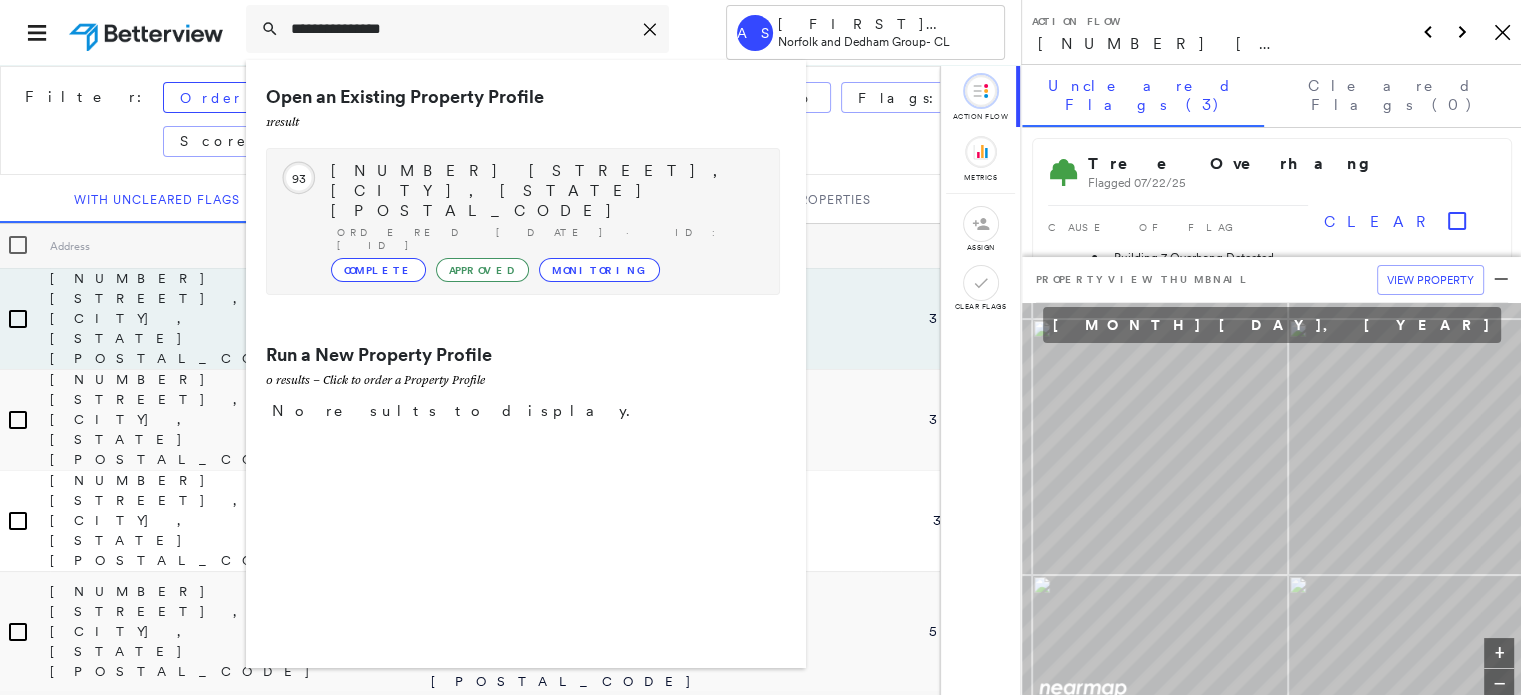 click on "[NUMBER] [STREET], [CITY], [STATE] [POSTAL_CODE]" at bounding box center [545, 191] 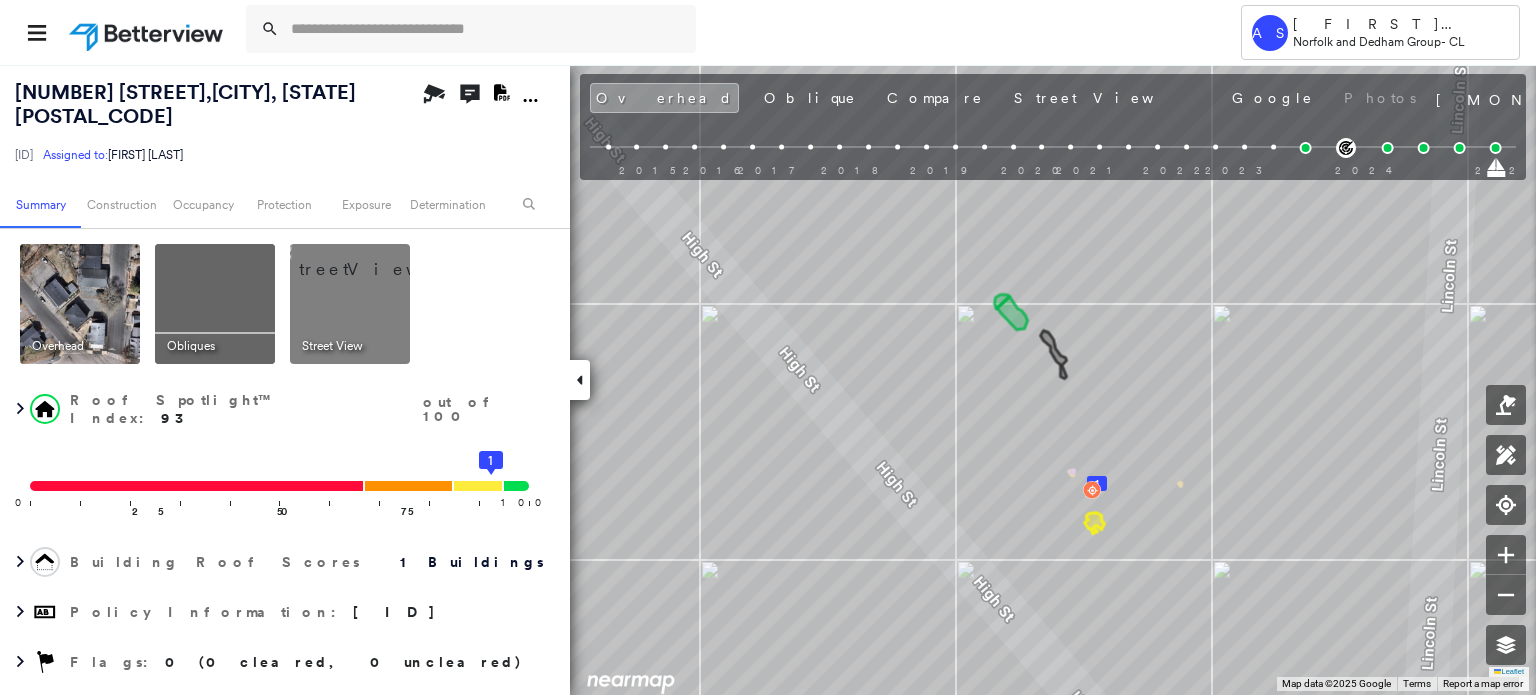 click at bounding box center (148, 32) 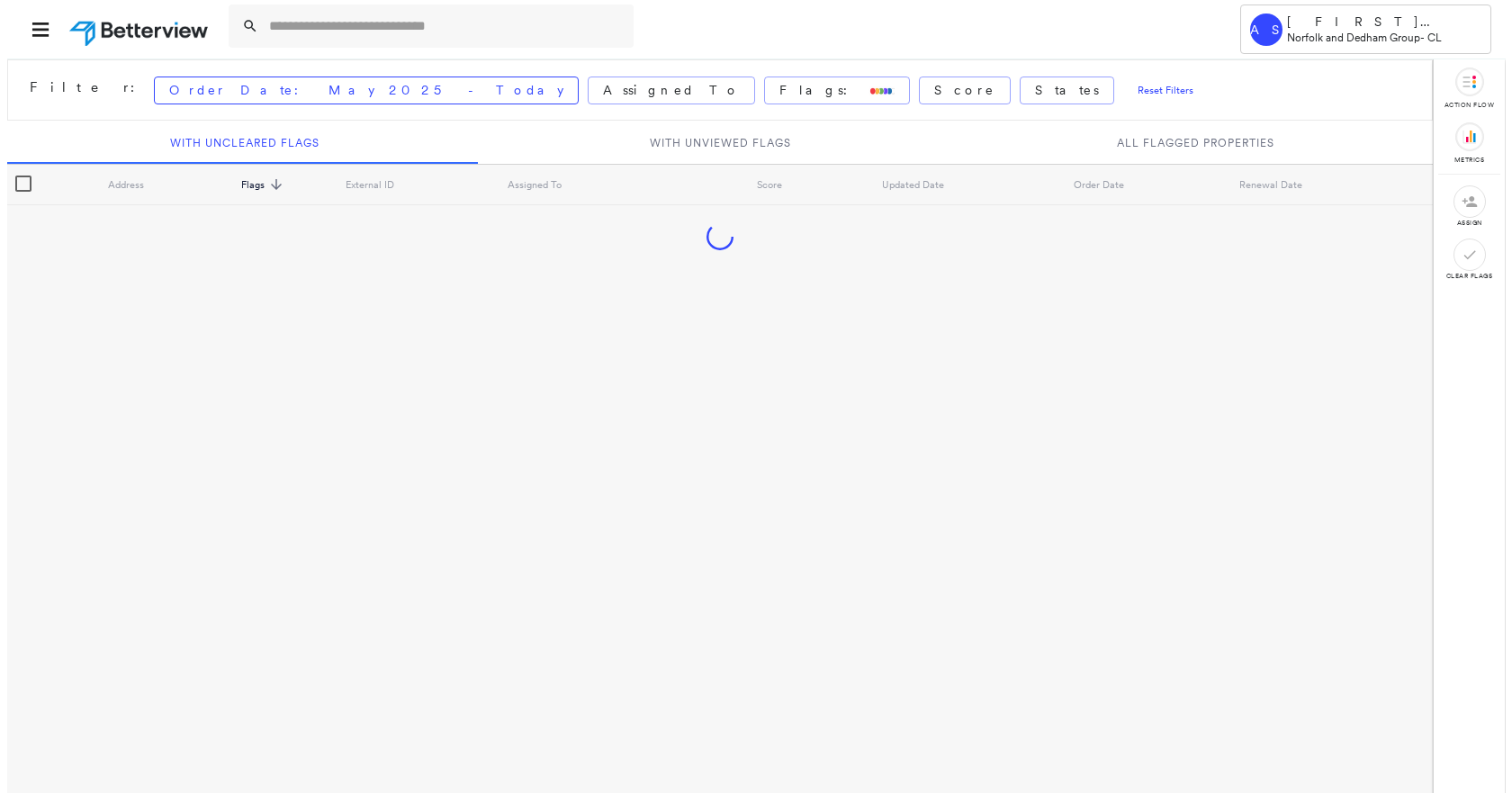 scroll, scrollTop: 0, scrollLeft: 0, axis: both 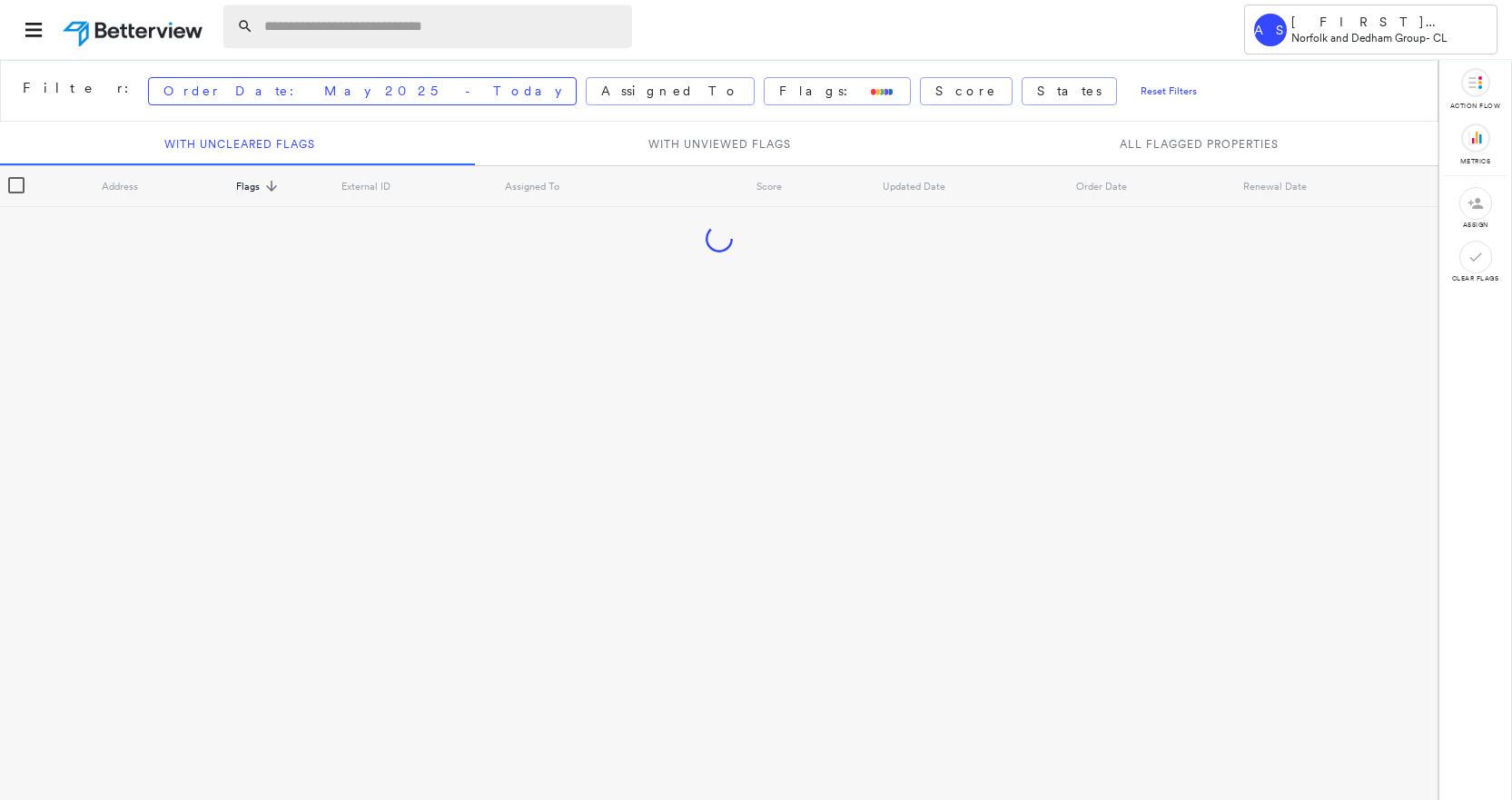click at bounding box center [442, 26] 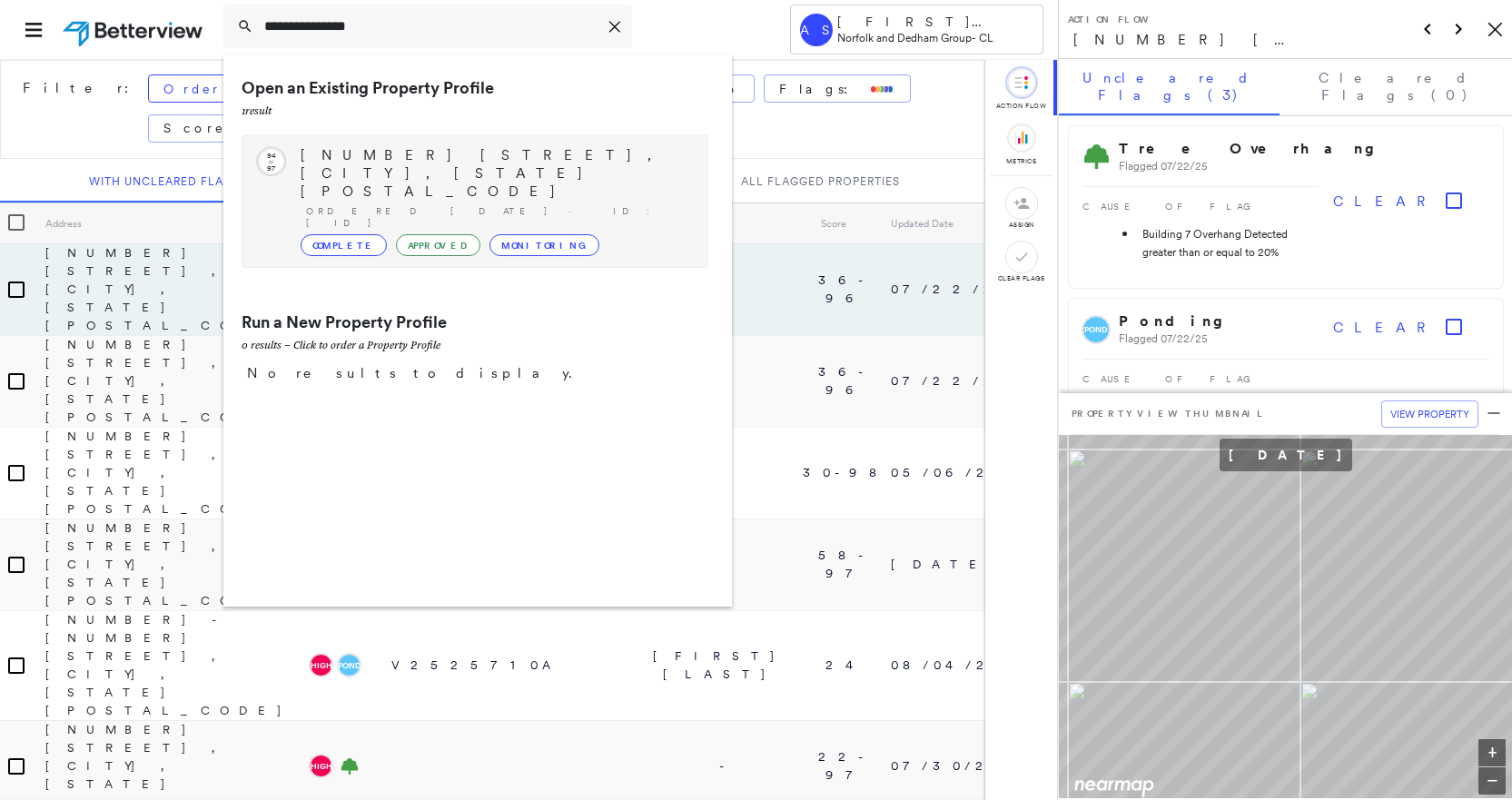 type on "*********" 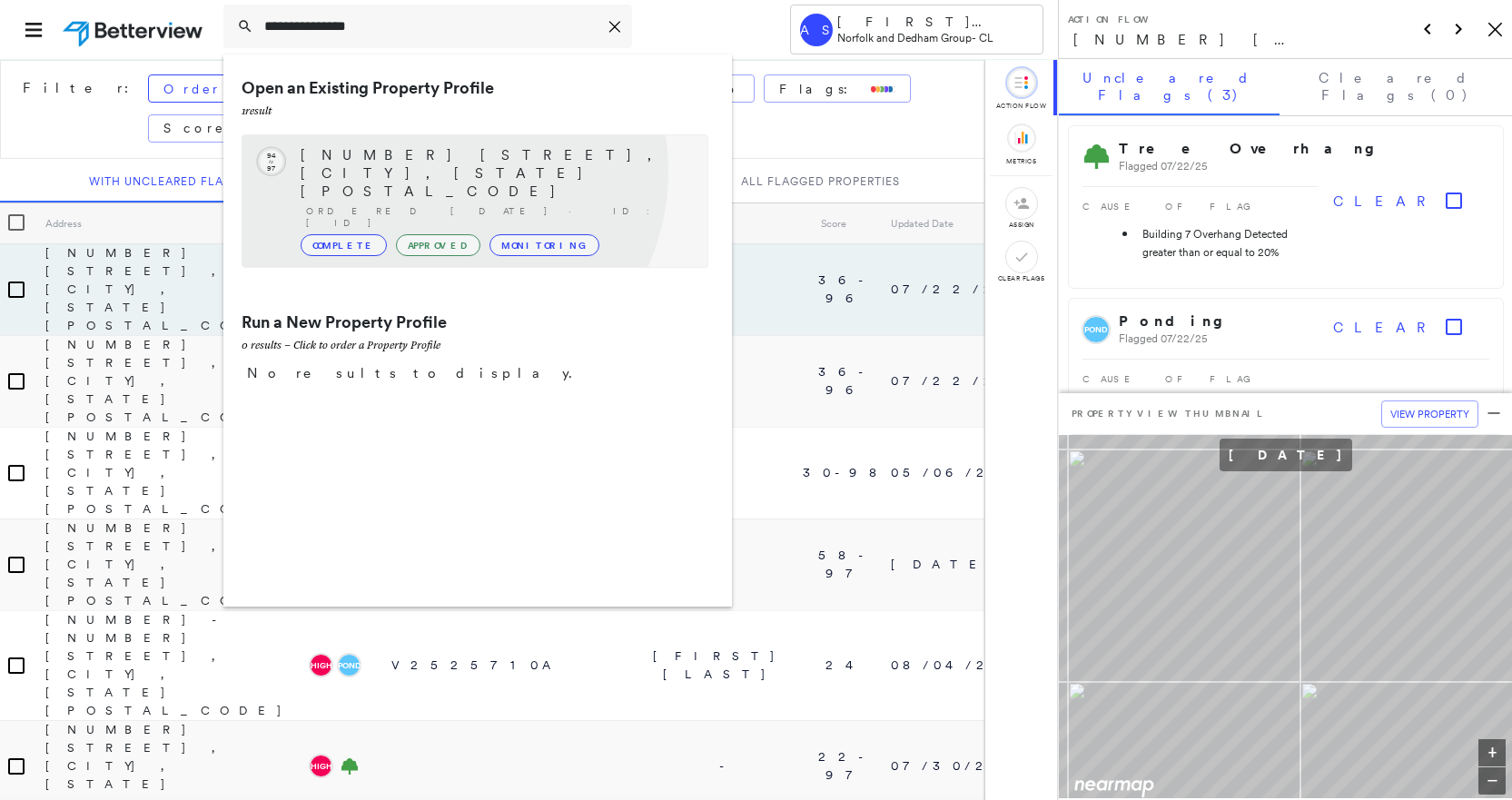 click on "Ordered 02/06/24 · ID: R1536808A" at bounding box center (498, 217) 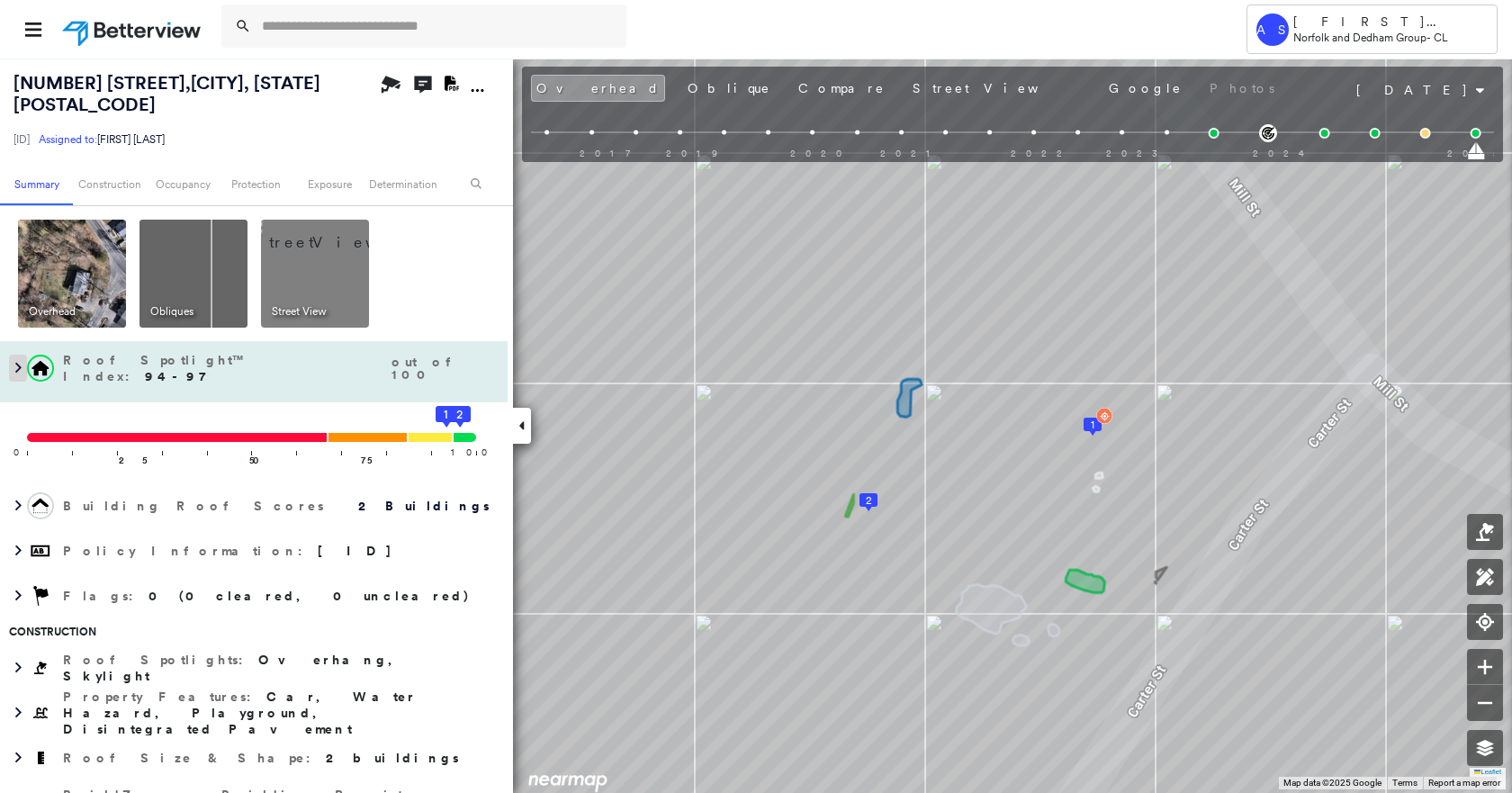 click at bounding box center (18, 368) 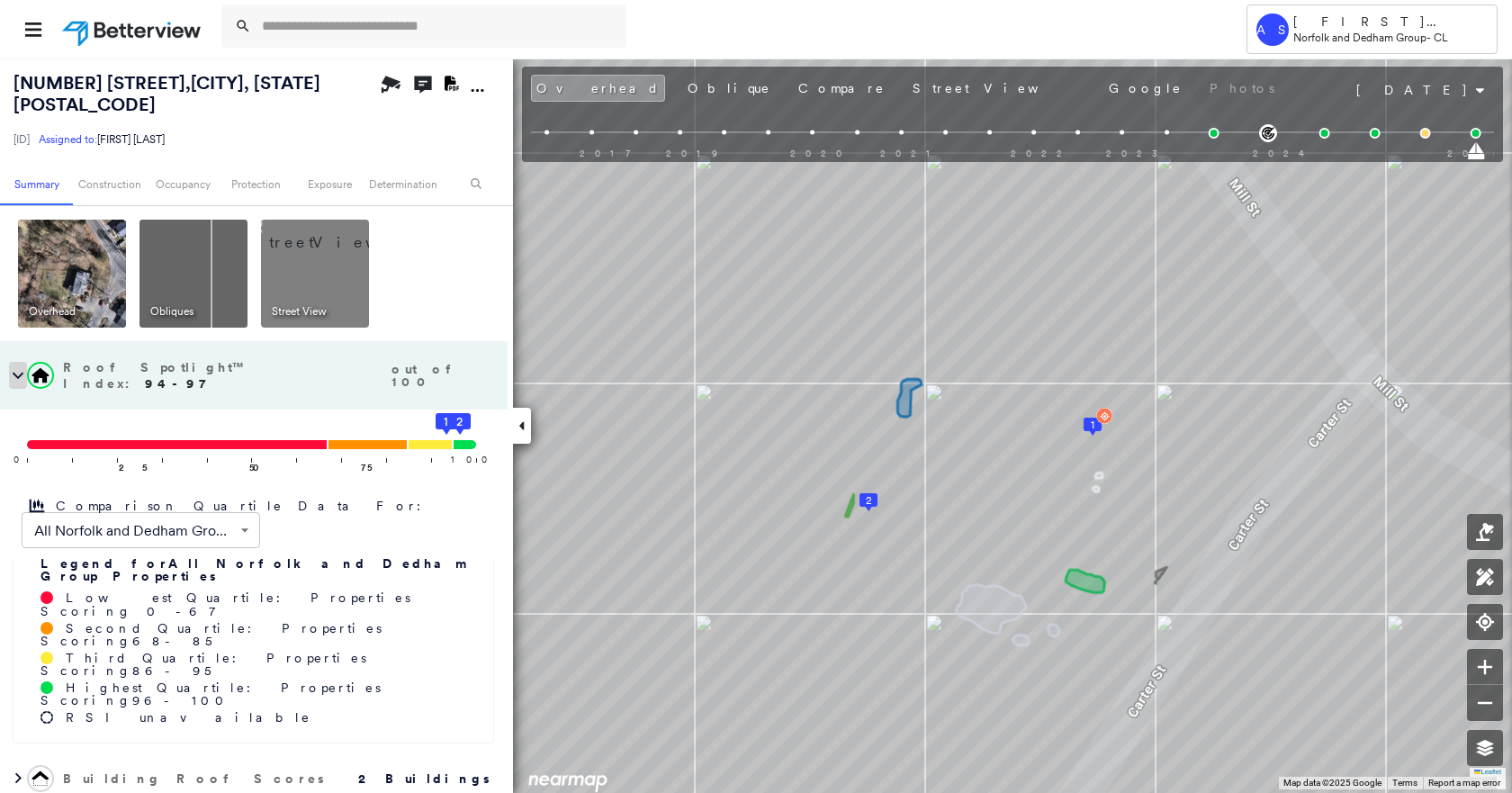 click at bounding box center [18, 375] 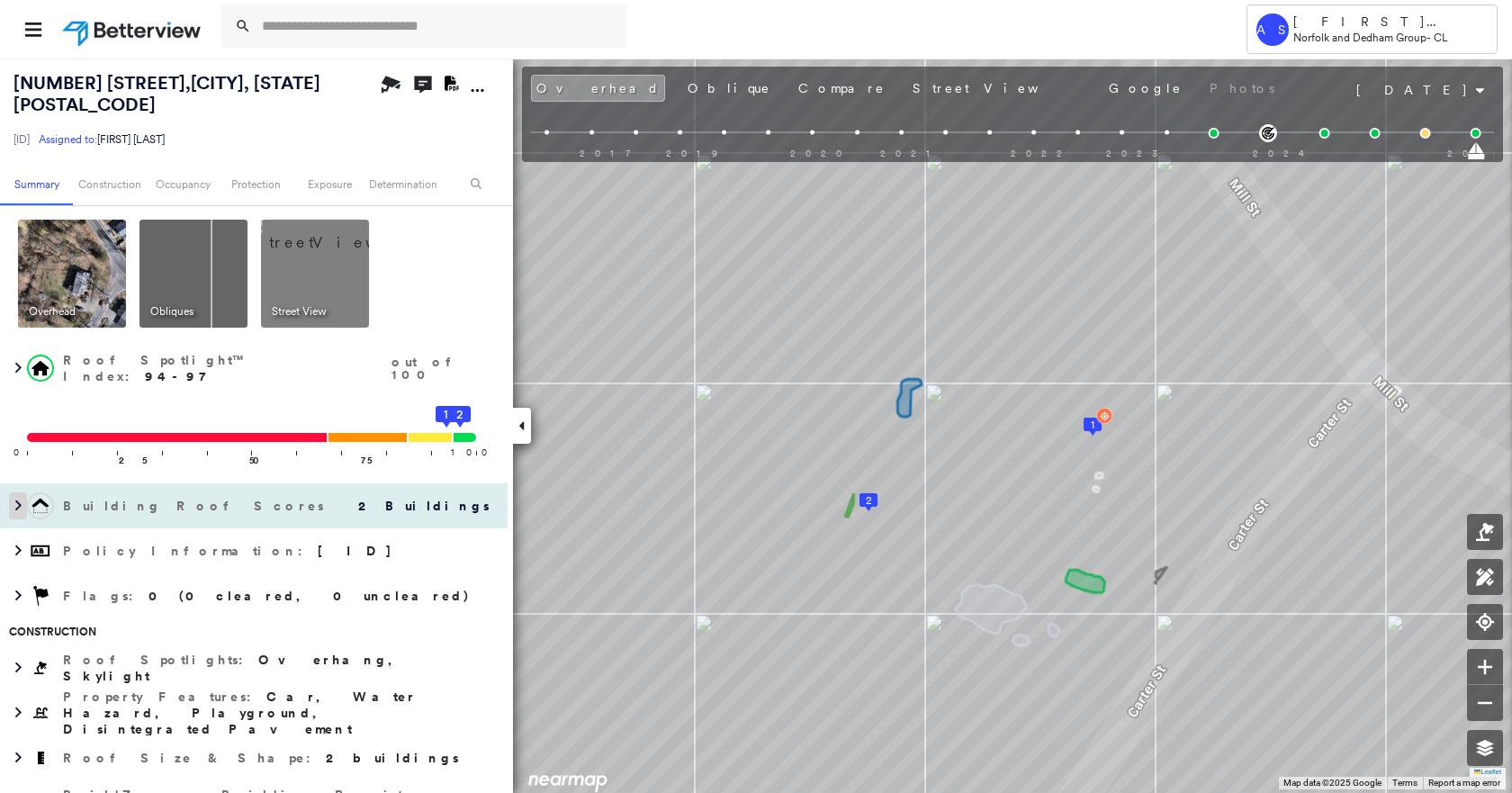click 